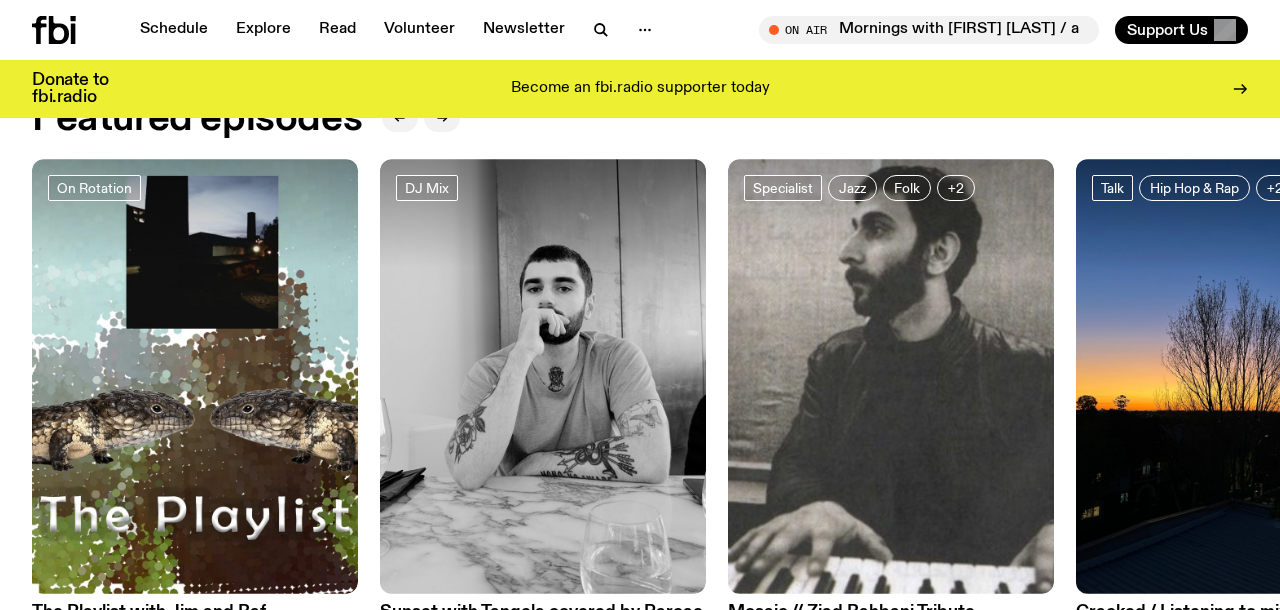 scroll, scrollTop: 197, scrollLeft: 0, axis: vertical 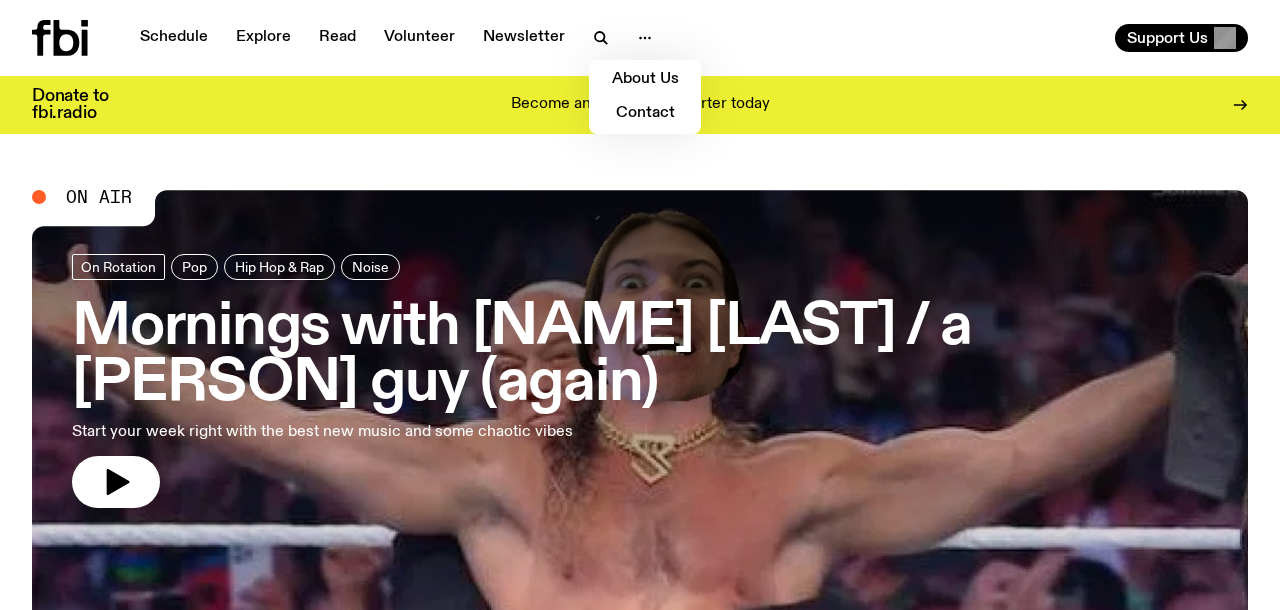 click 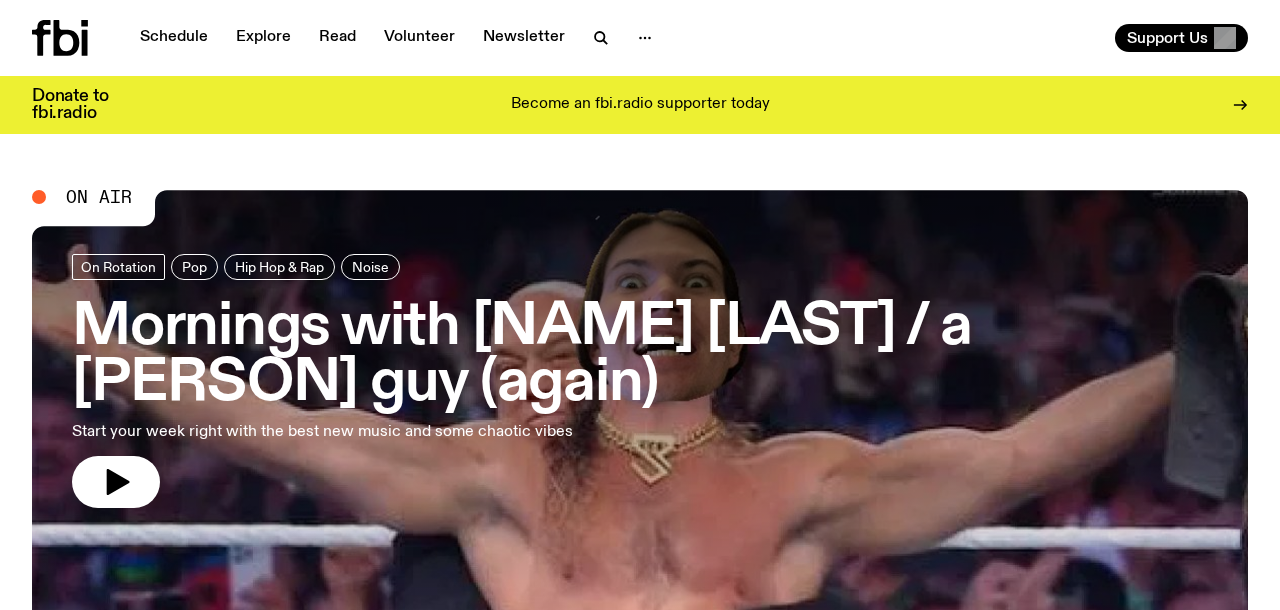 click 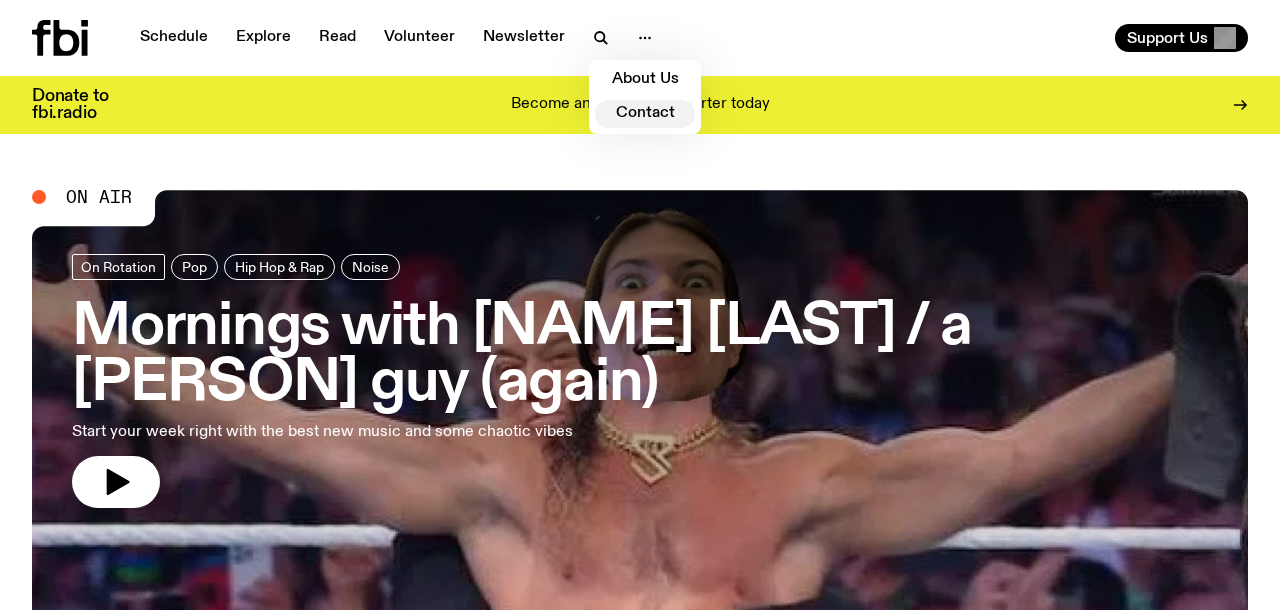 click on "Contact" 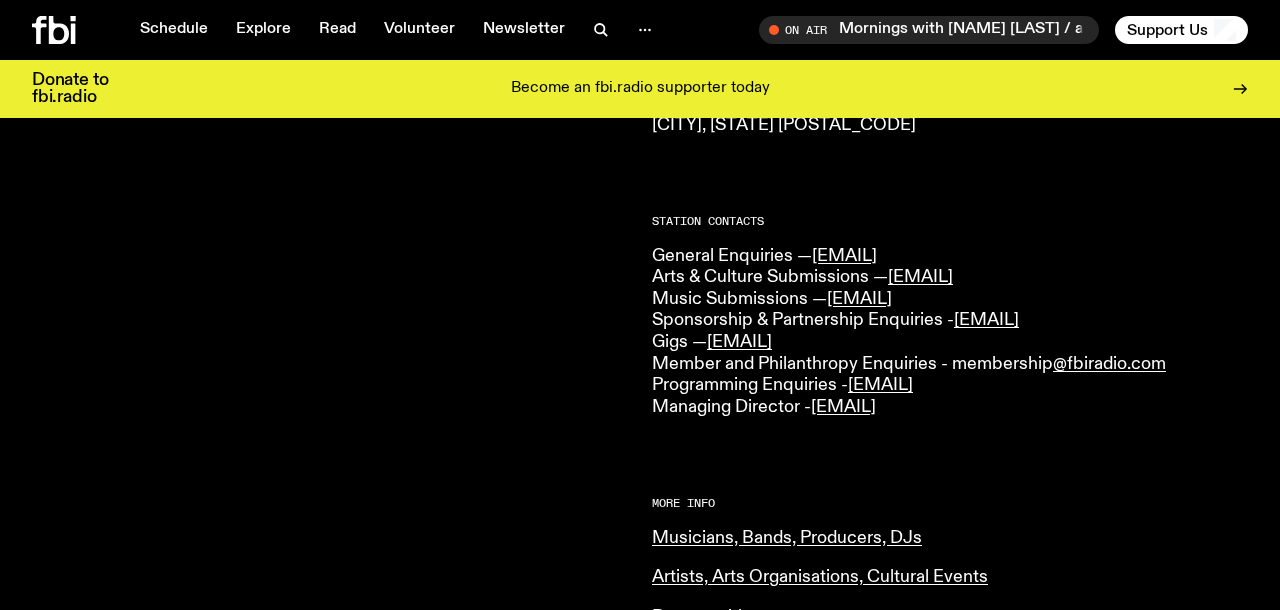scroll, scrollTop: 453, scrollLeft: 0, axis: vertical 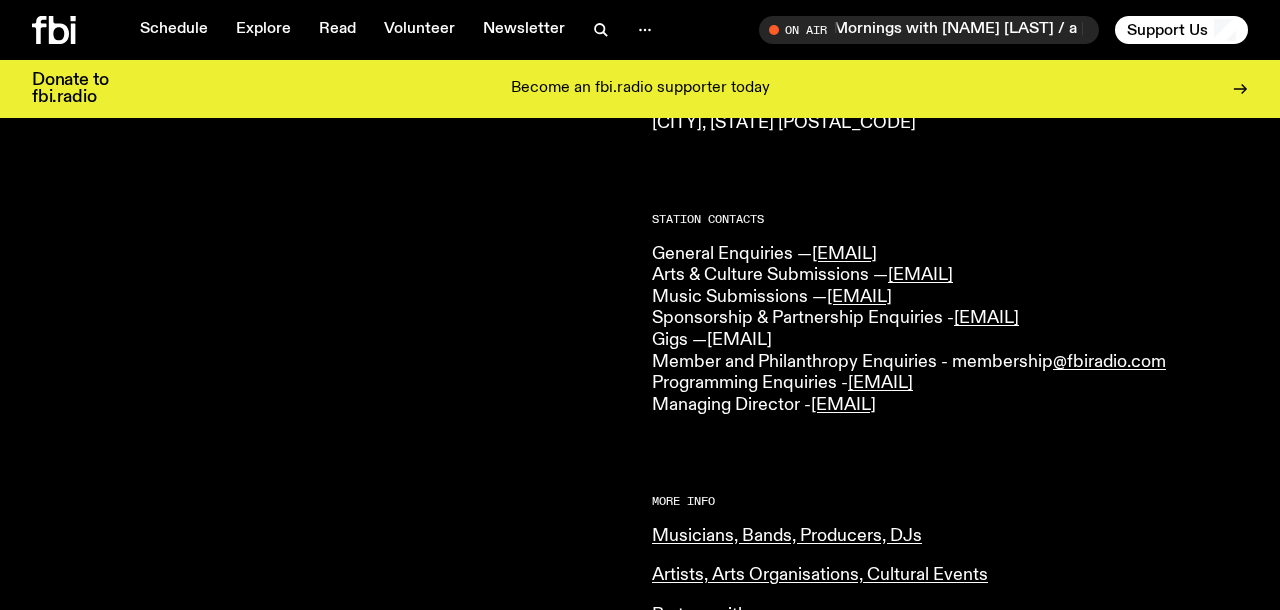 drag, startPoint x: 875, startPoint y: 338, endPoint x: 715, endPoint y: 343, distance: 160.07811 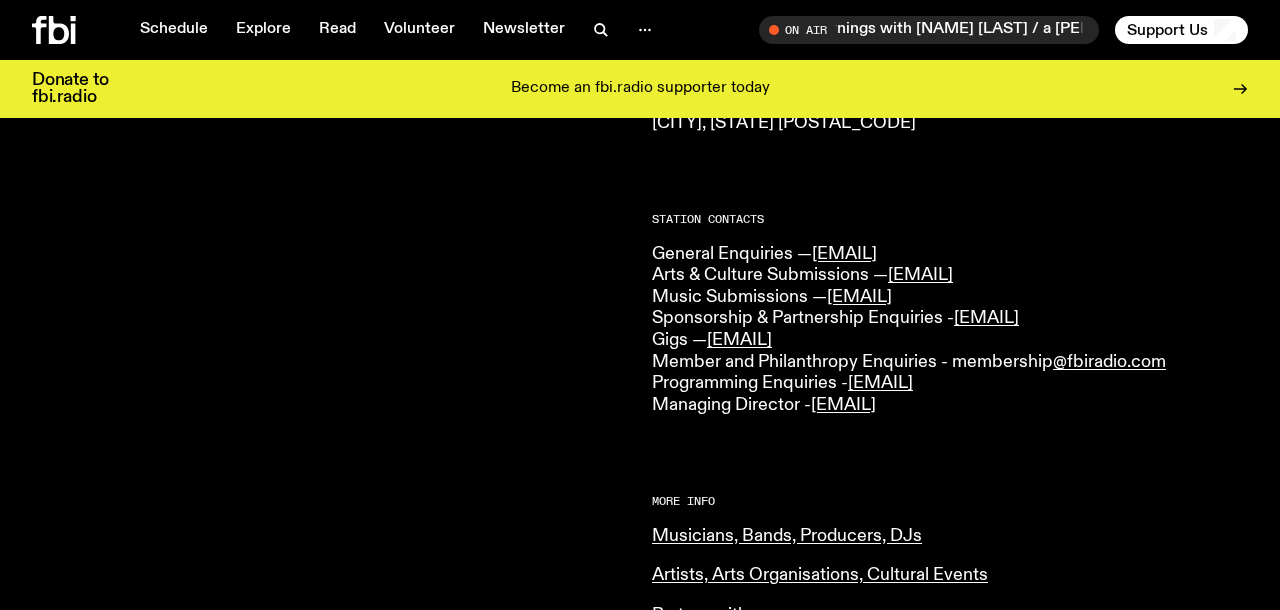 copy on "gigs@fbiradio.com" 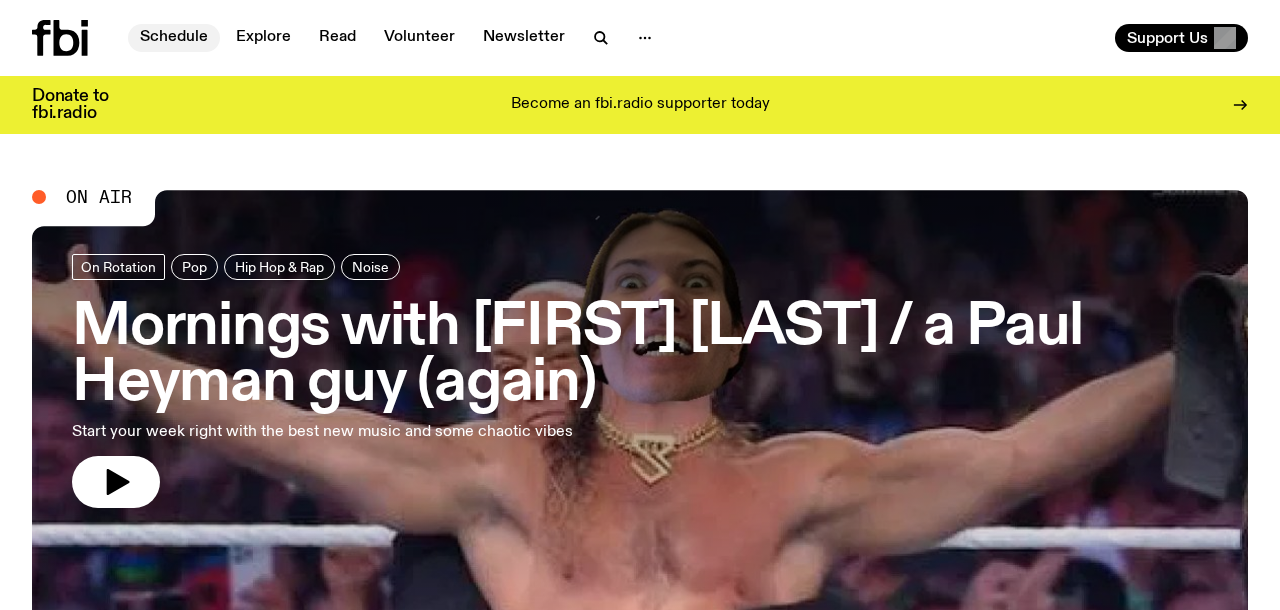 scroll, scrollTop: 0, scrollLeft: 0, axis: both 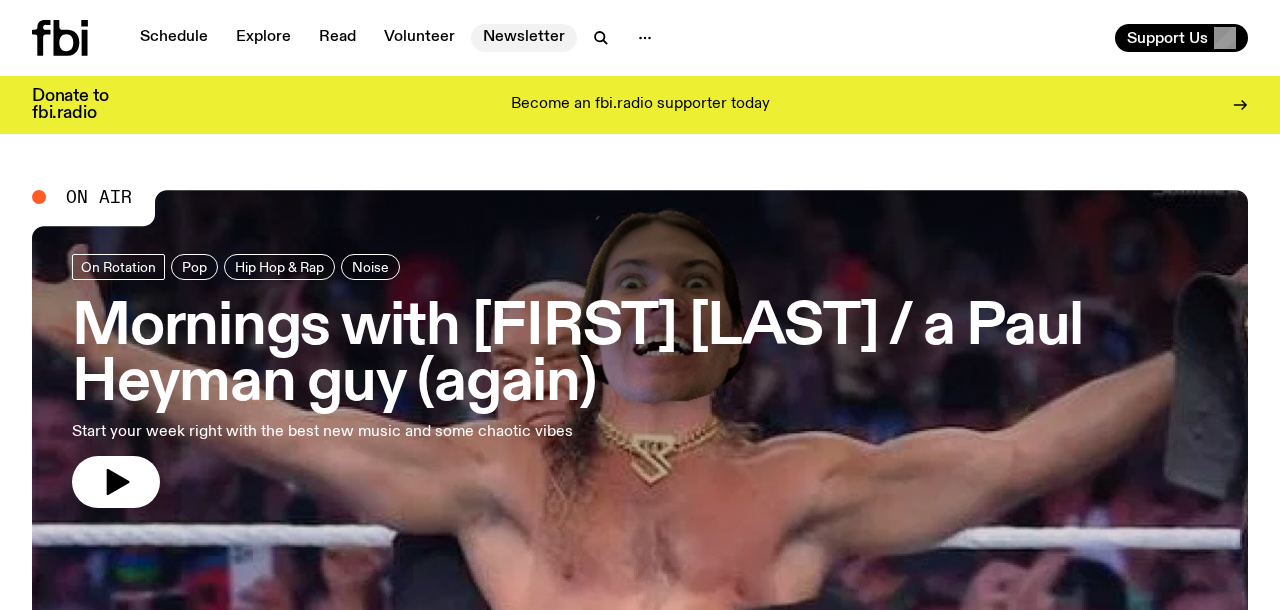 click on "Newsletter" at bounding box center [524, 38] 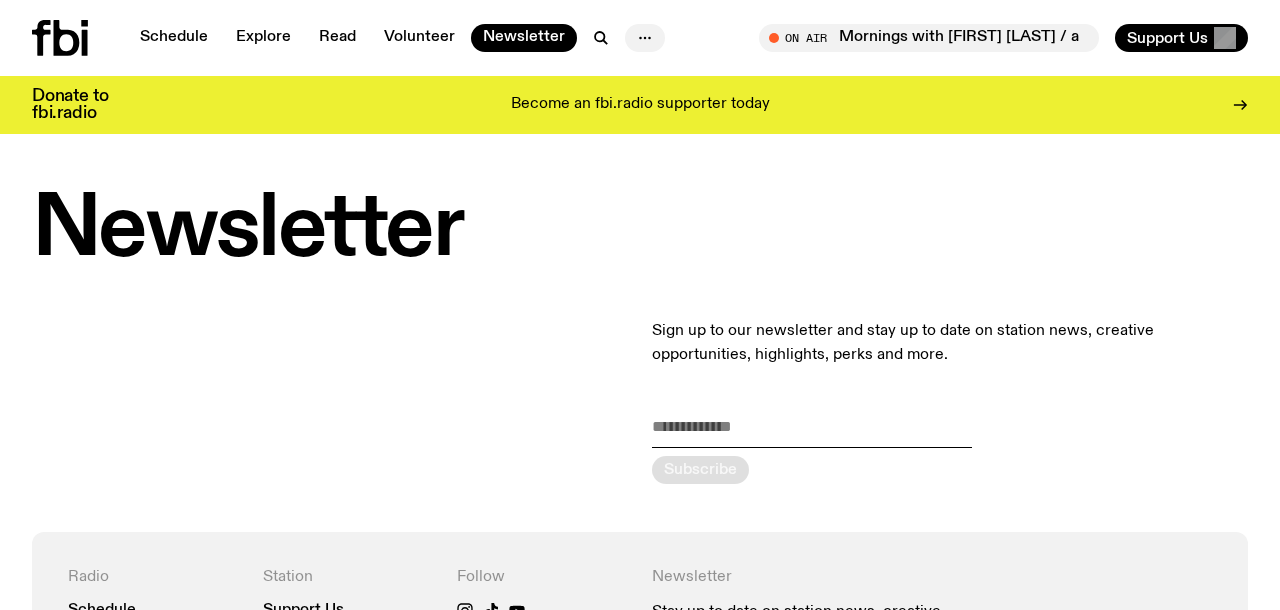 click 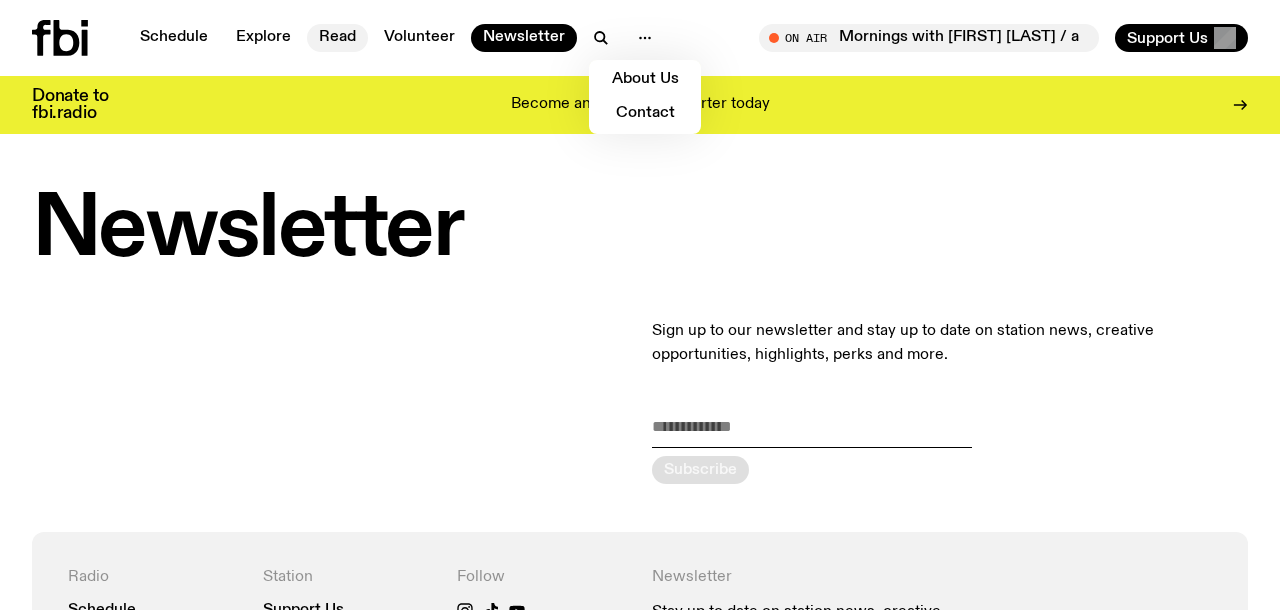 click on "Read" at bounding box center [337, 38] 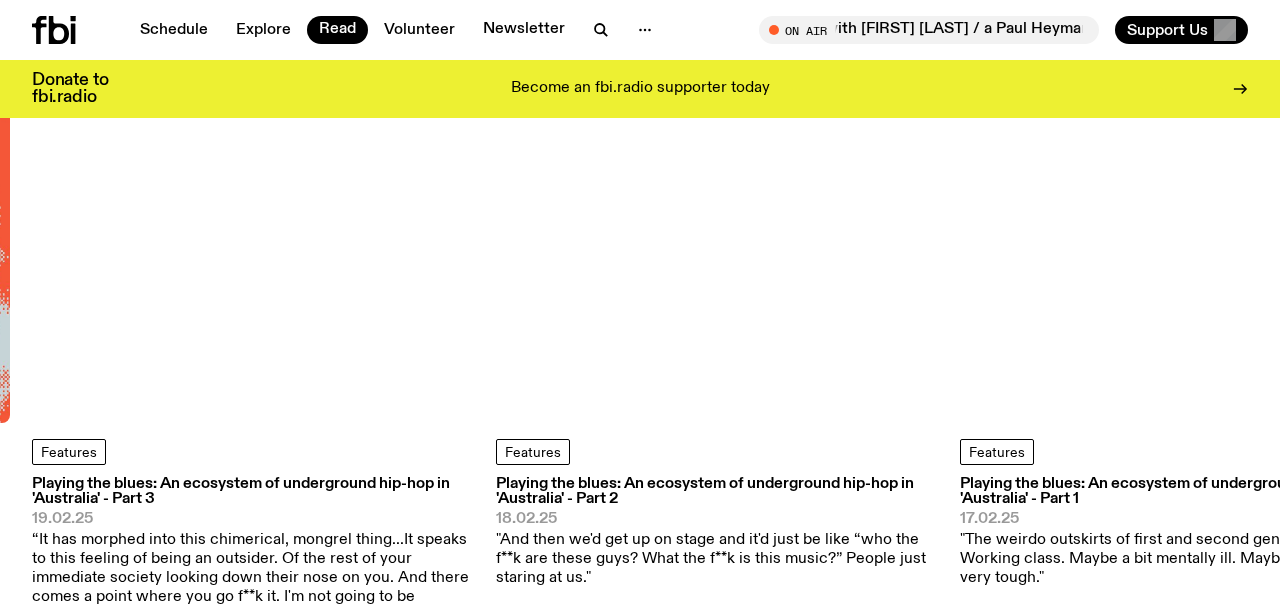 scroll, scrollTop: 0, scrollLeft: 0, axis: both 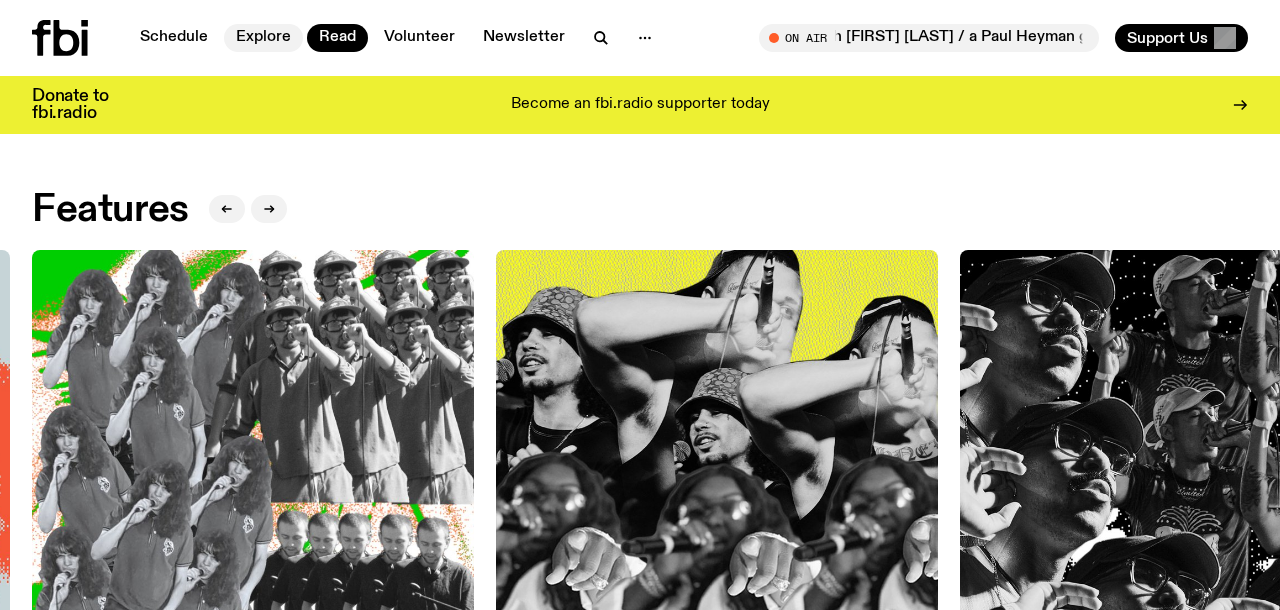 click on "Explore" at bounding box center [263, 38] 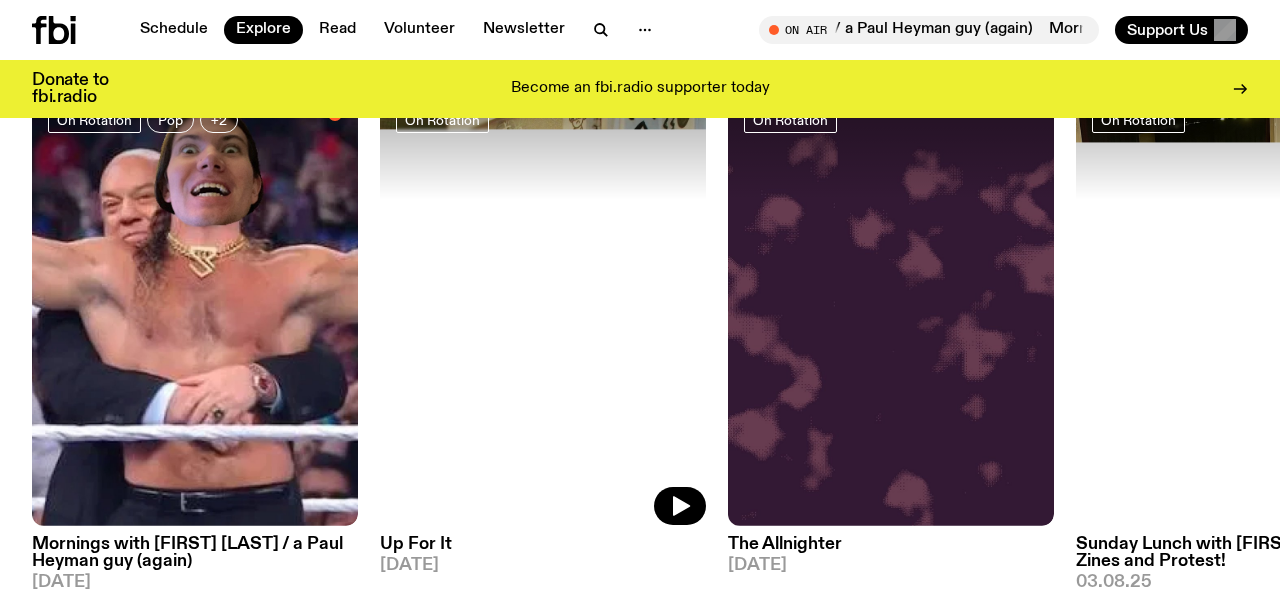 scroll, scrollTop: 0, scrollLeft: 0, axis: both 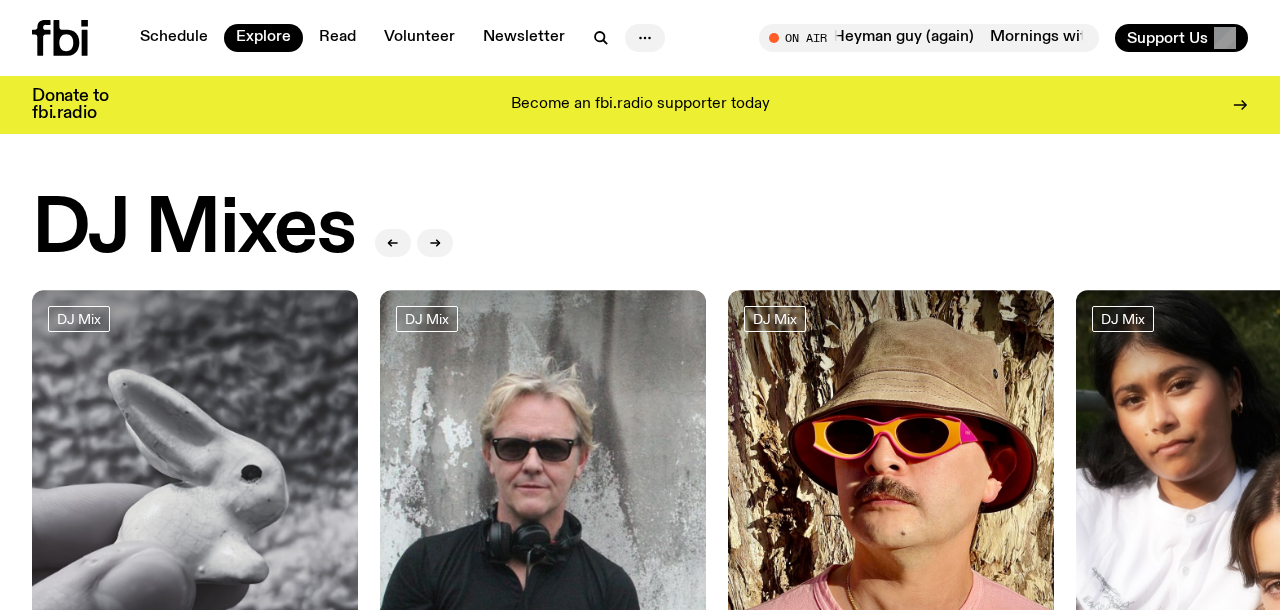 click 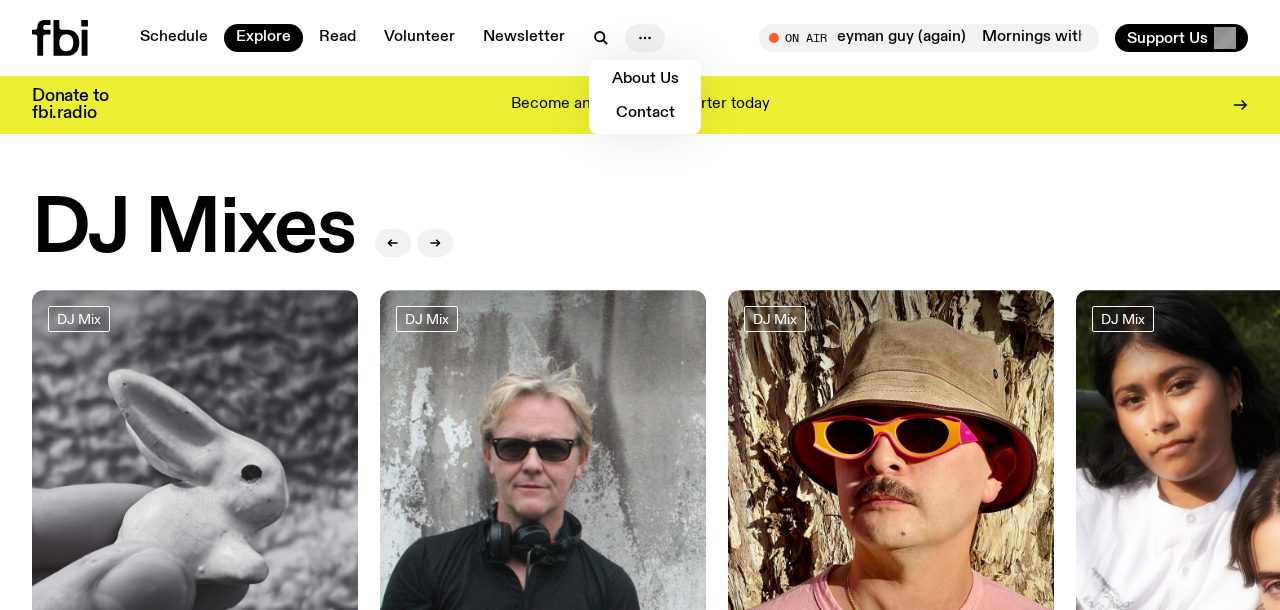 click 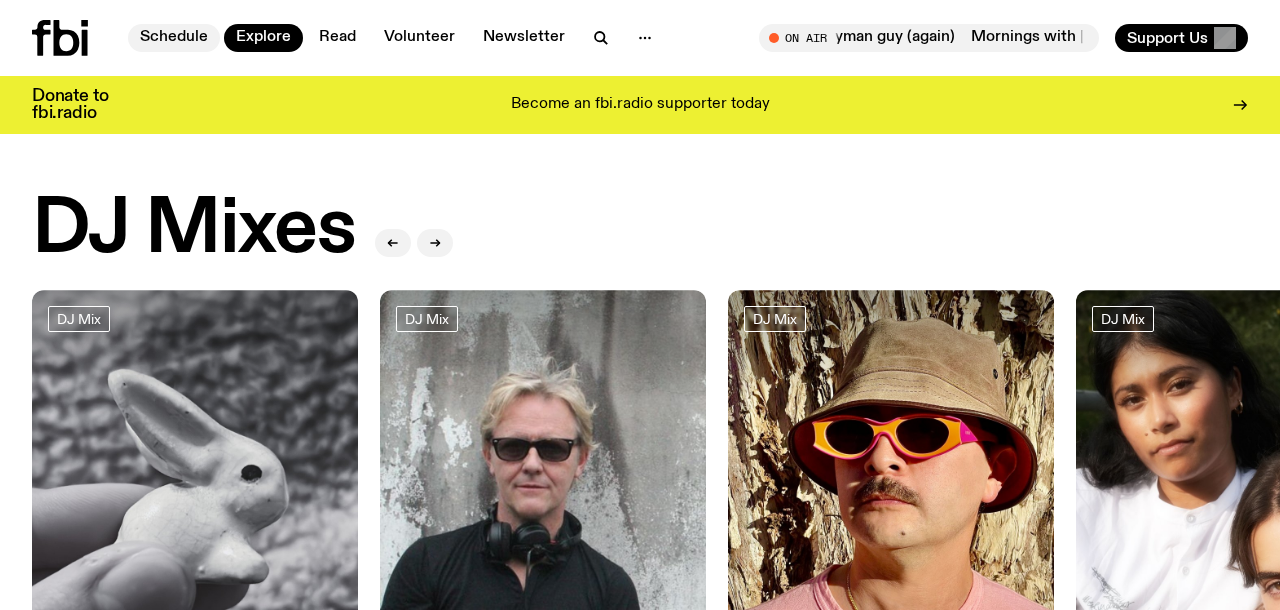 click on "Schedule" at bounding box center [174, 38] 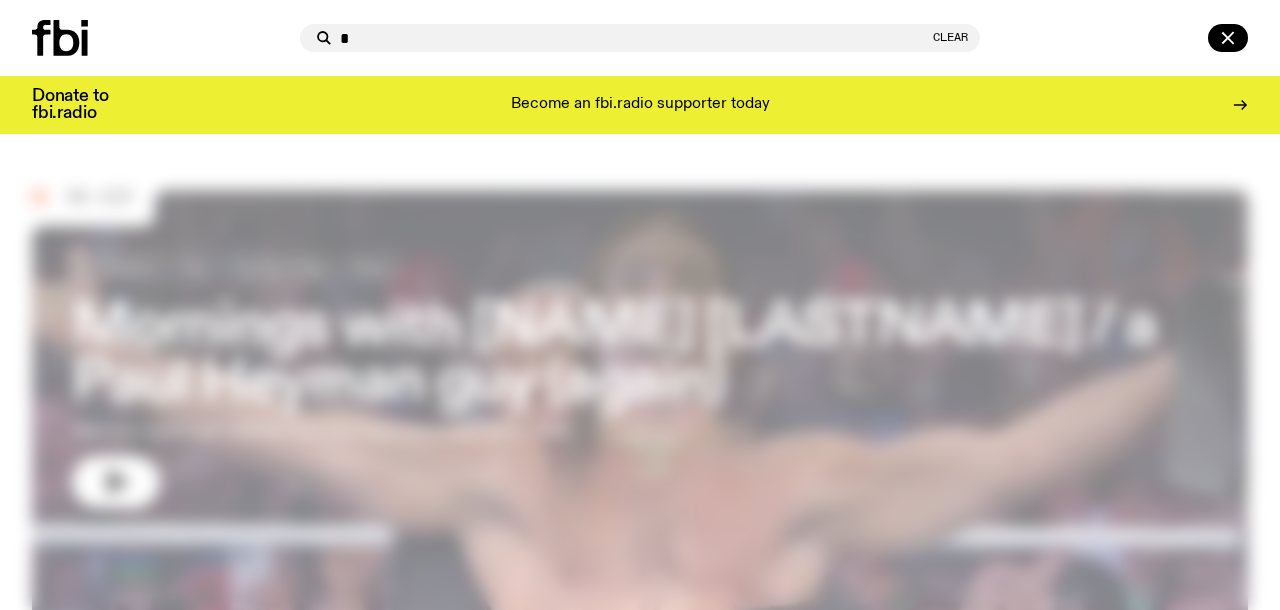 scroll, scrollTop: 0, scrollLeft: 0, axis: both 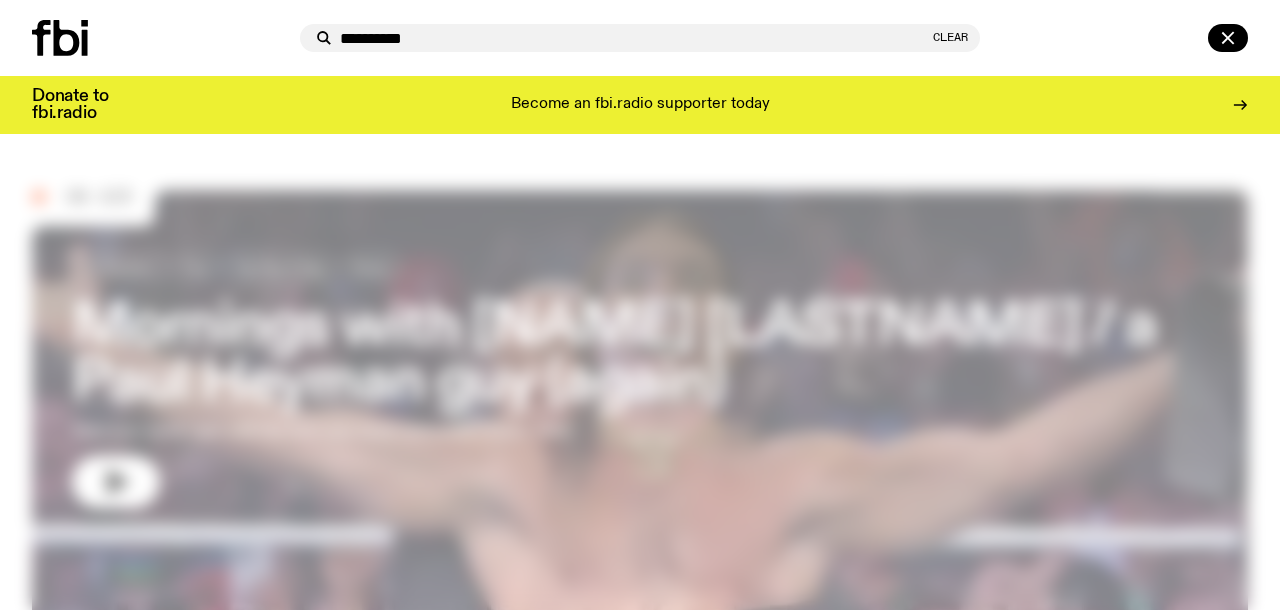 type on "**********" 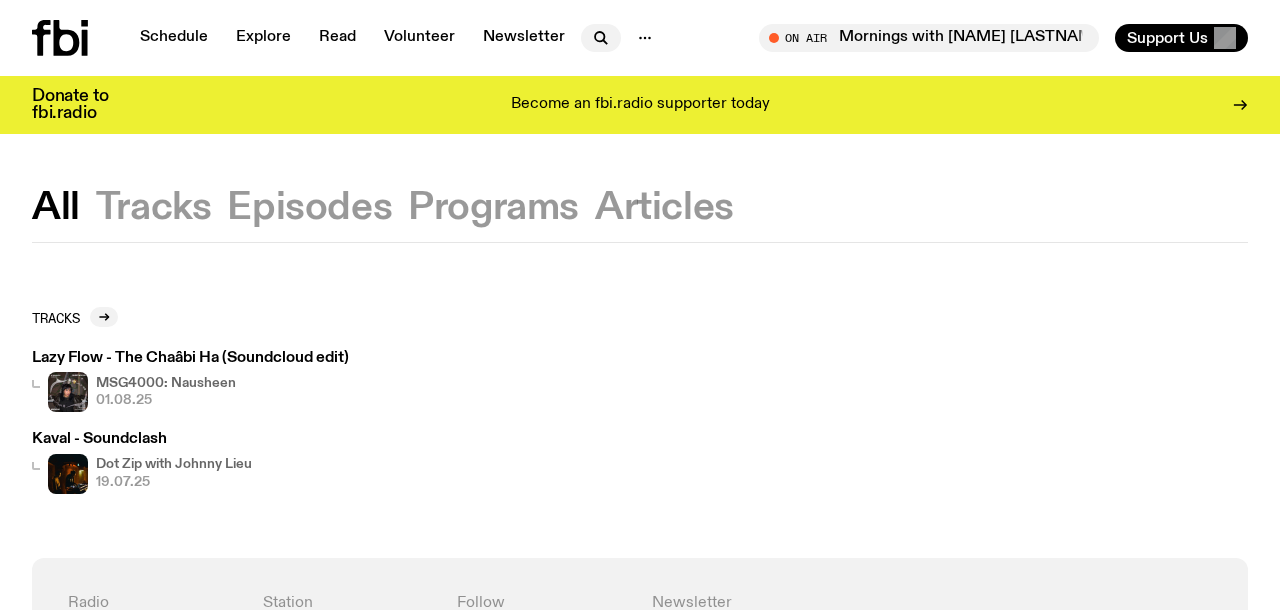 click 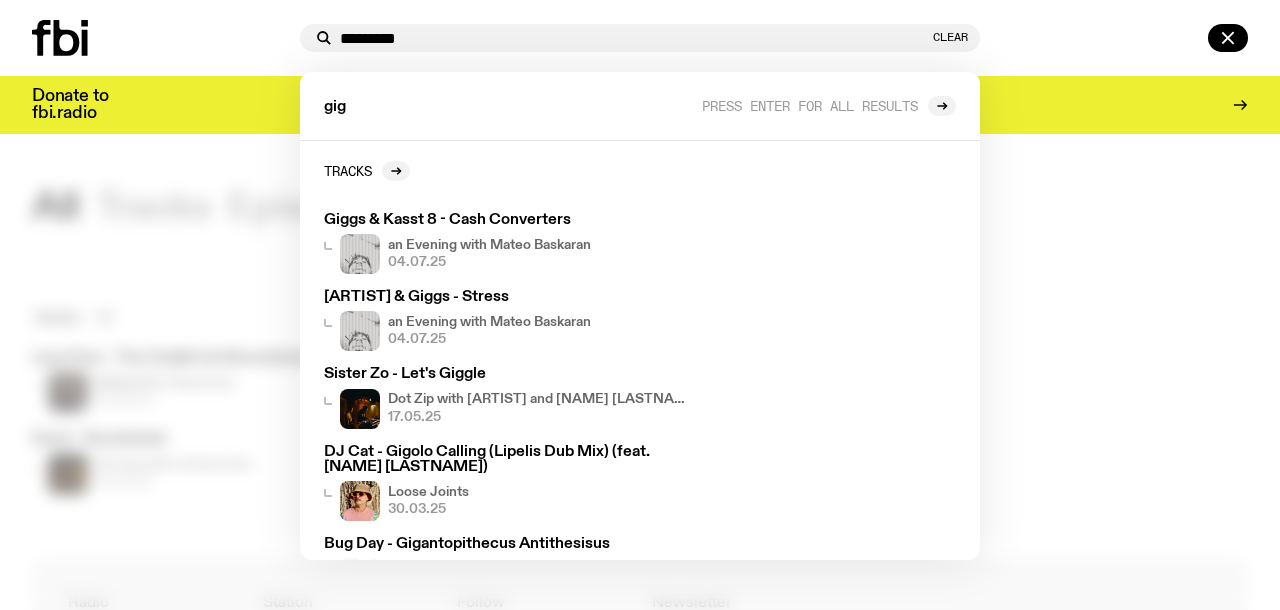type on "*********" 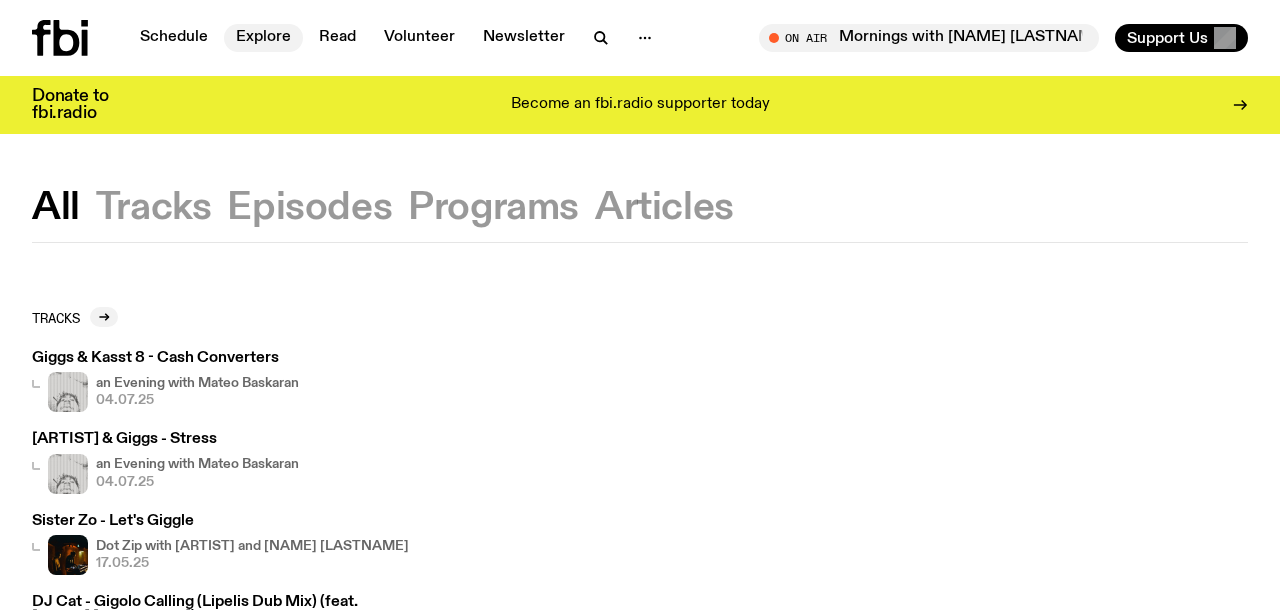 click on "Explore" 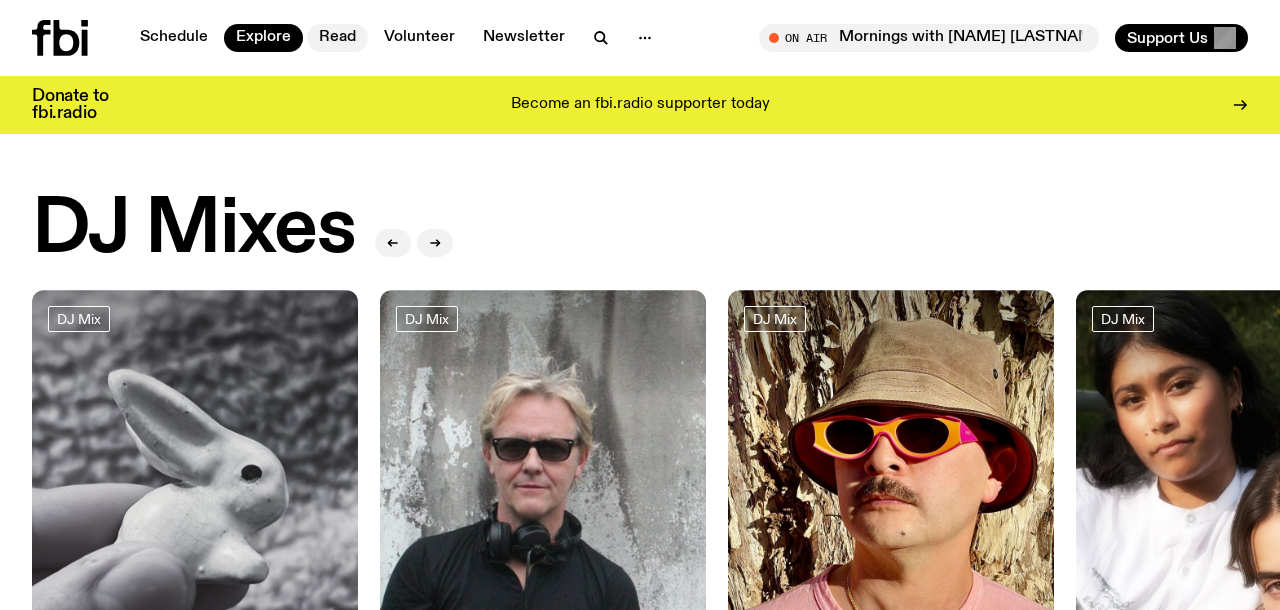 click on "Read" 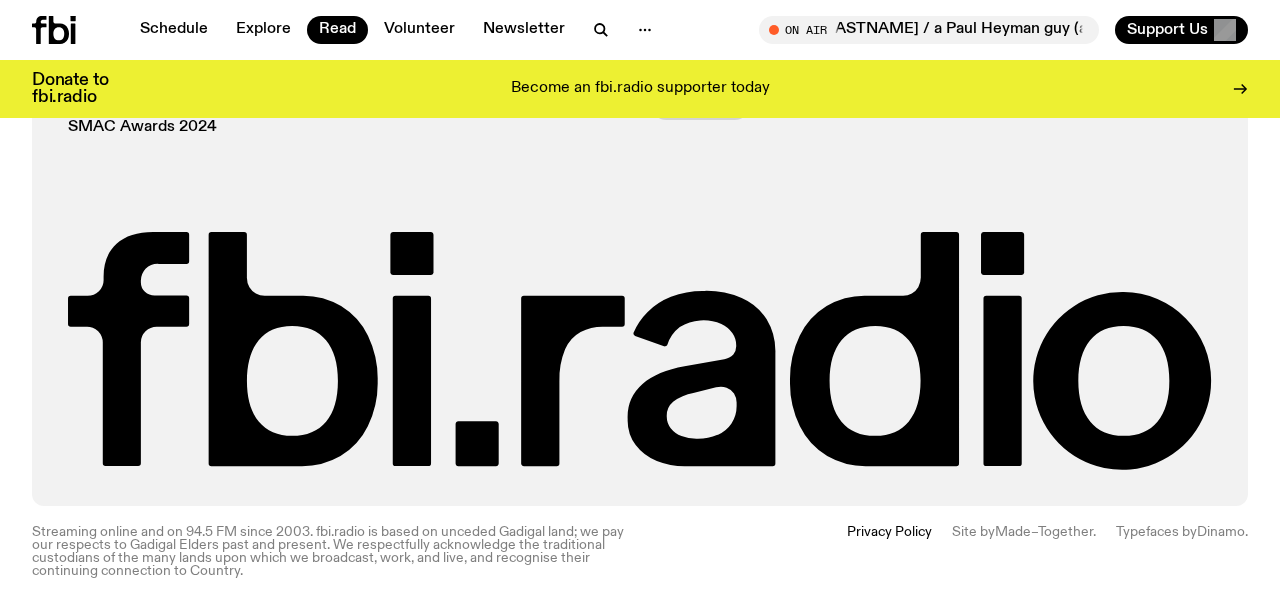 scroll, scrollTop: 0, scrollLeft: 0, axis: both 